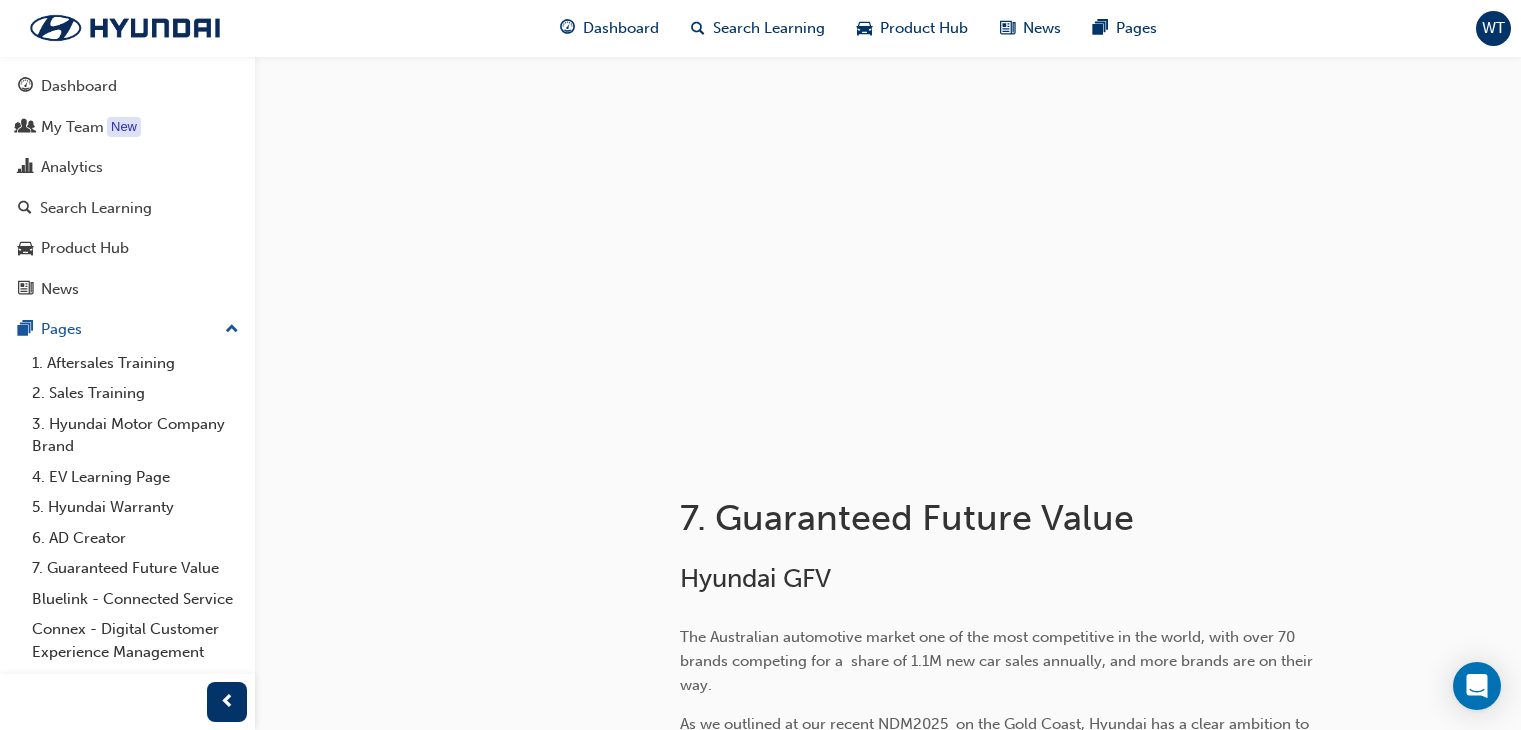 scroll, scrollTop: 0, scrollLeft: 0, axis: both 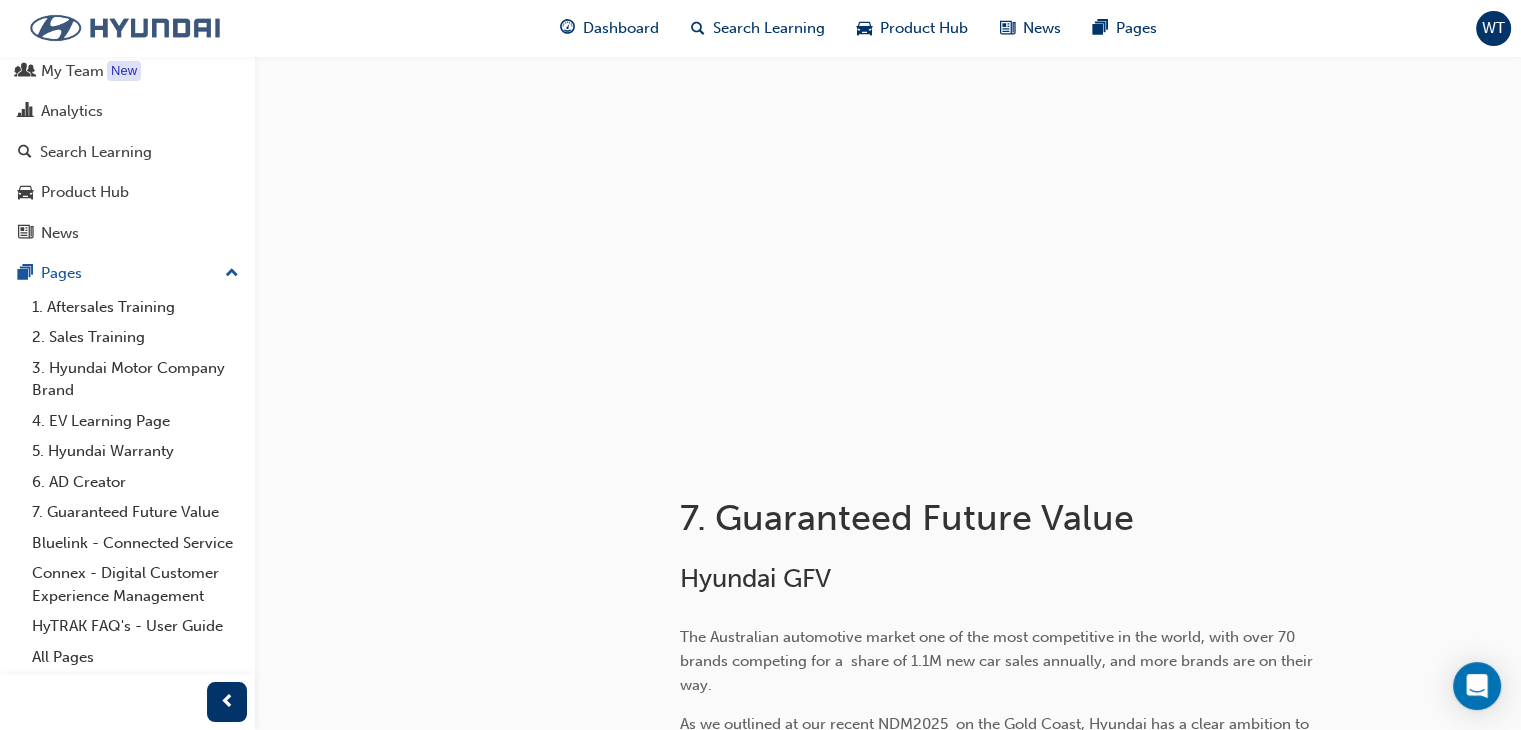 click at bounding box center (125, 28) 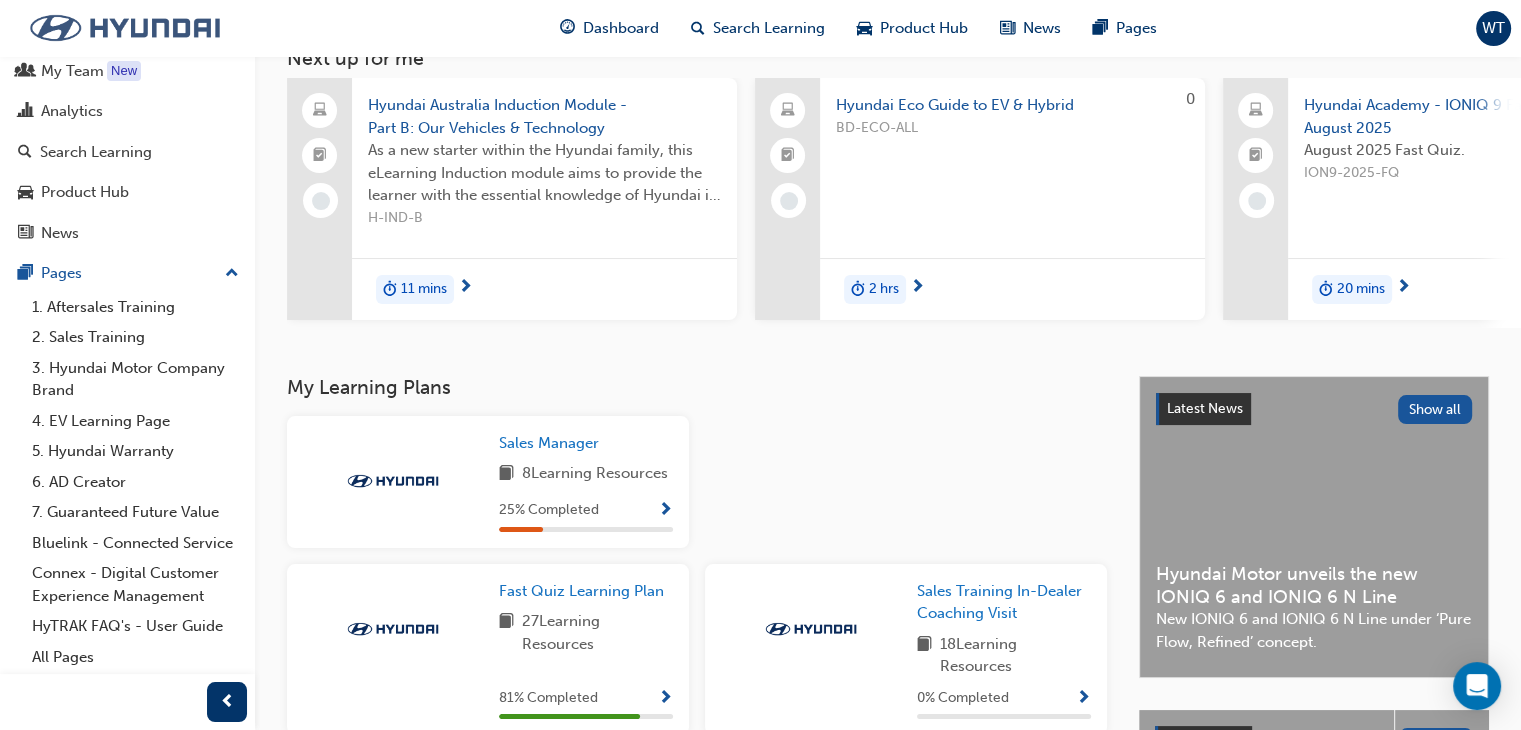 scroll, scrollTop: 400, scrollLeft: 0, axis: vertical 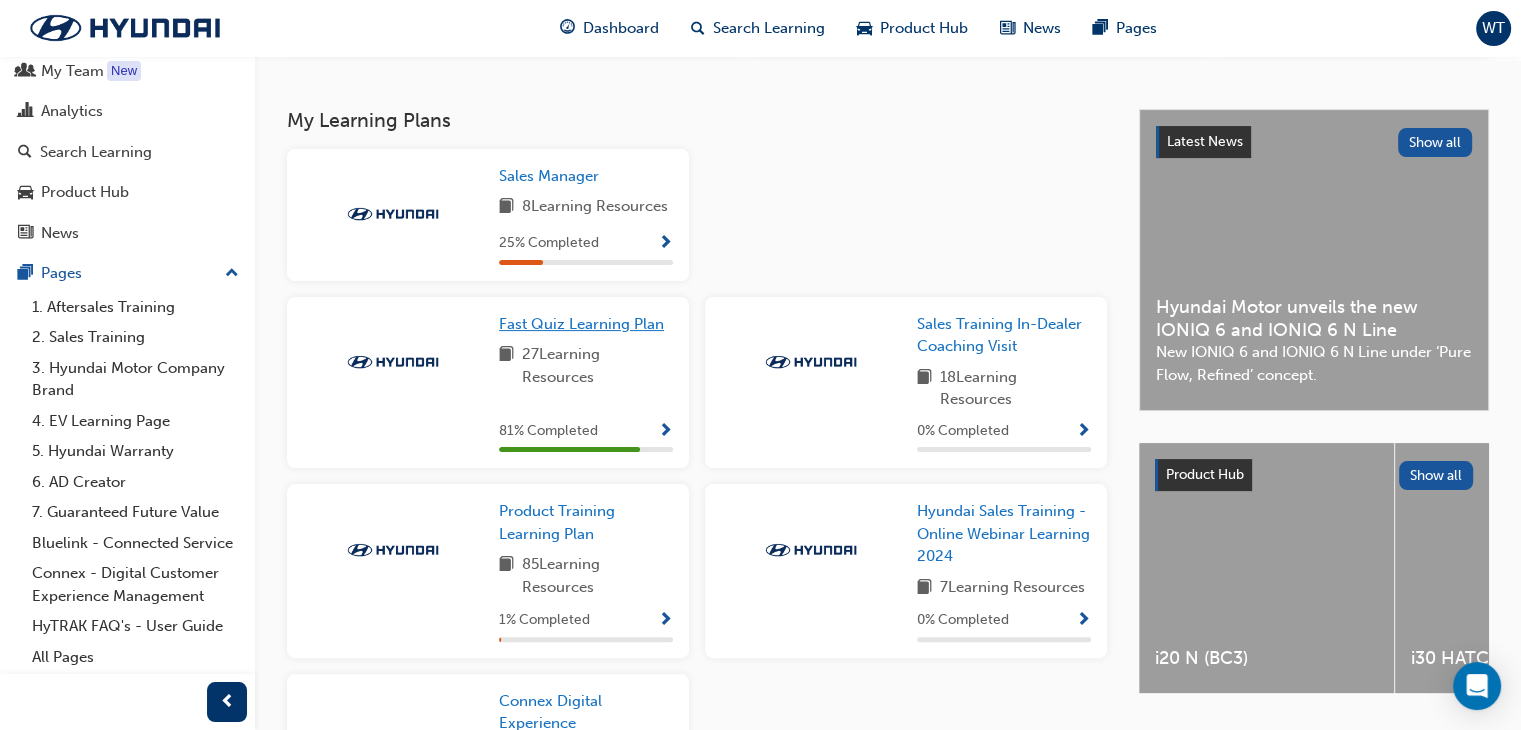 click on "Fast Quiz Learning Plan" at bounding box center [581, 324] 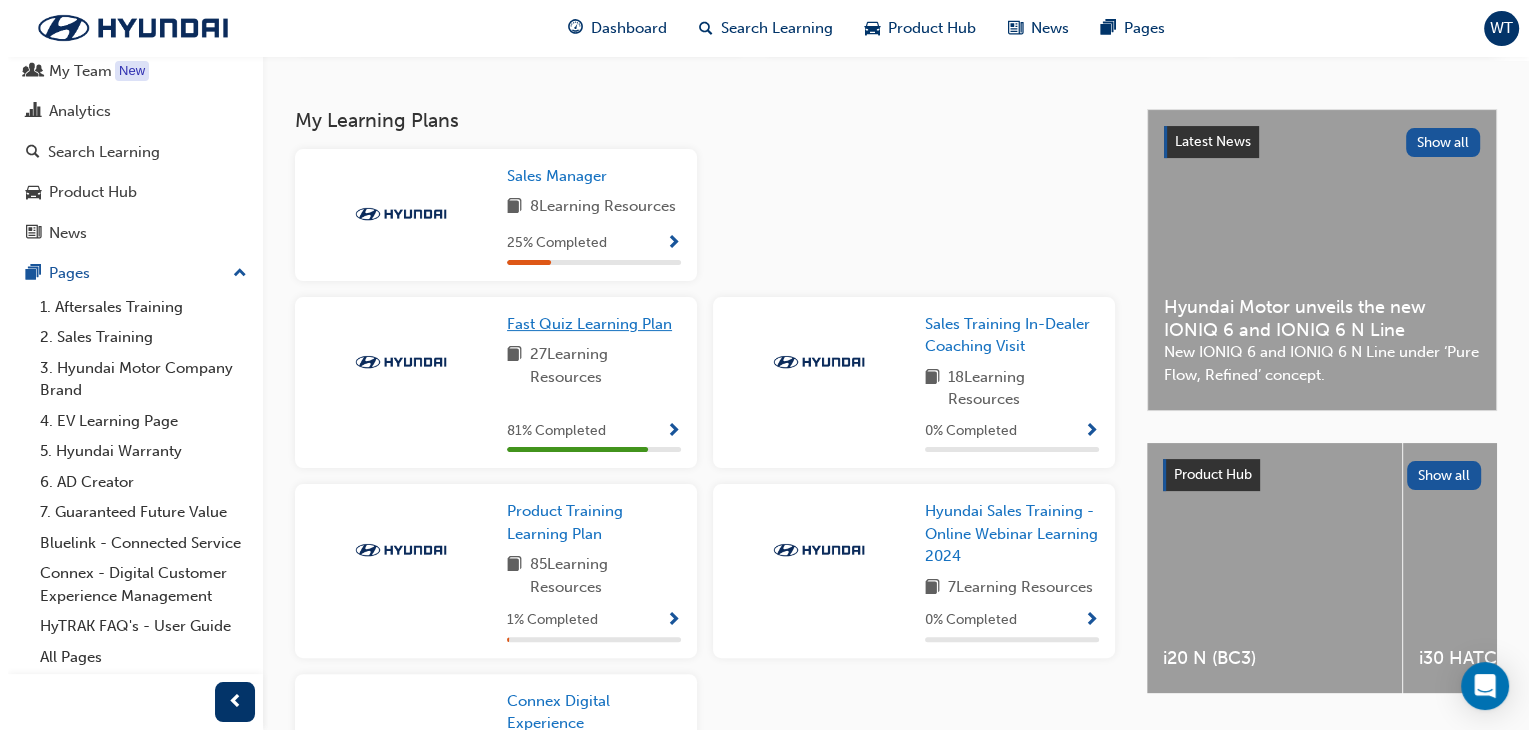 scroll, scrollTop: 0, scrollLeft: 0, axis: both 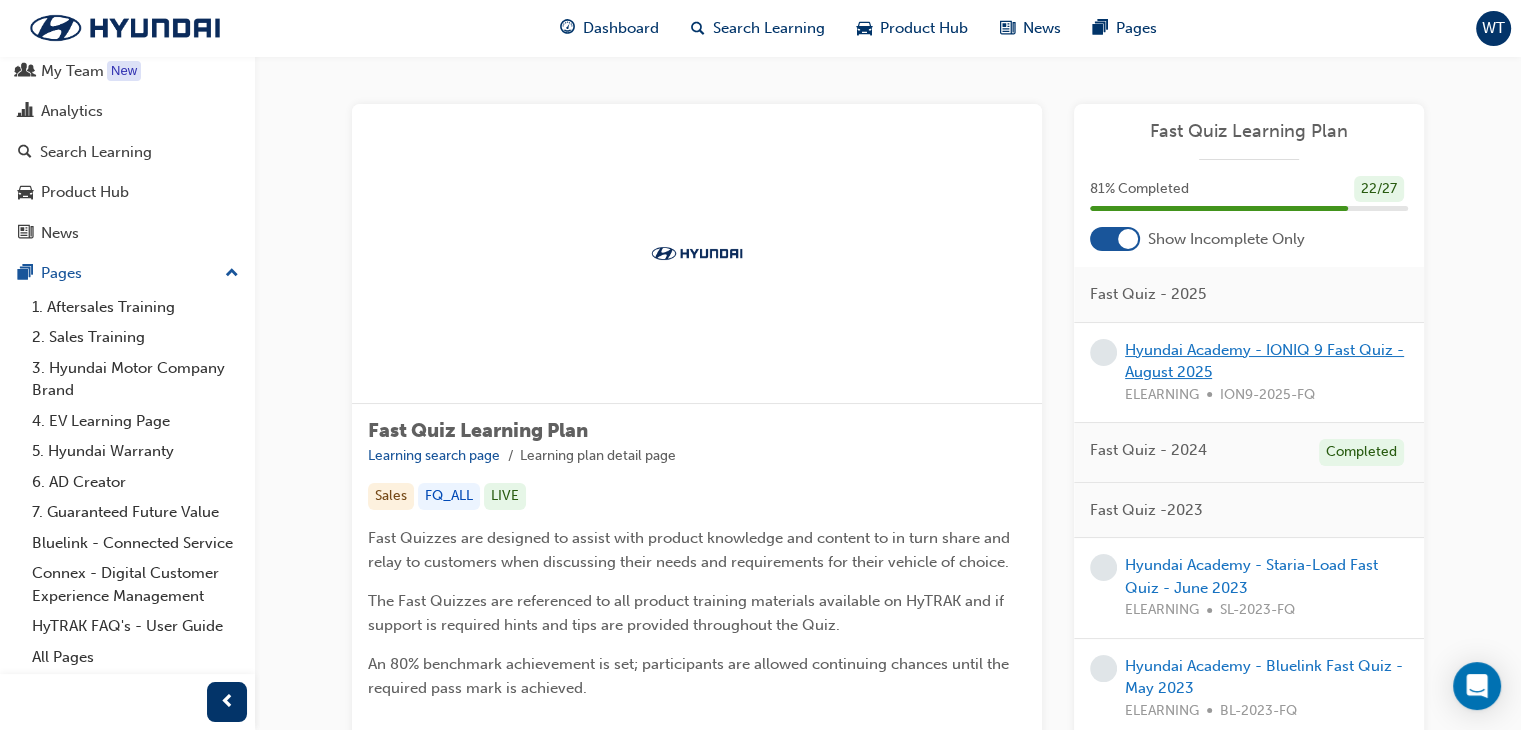 click on "Hyundai Academy - IONIQ 9 Fast Quiz - August 2025" at bounding box center [1264, 361] 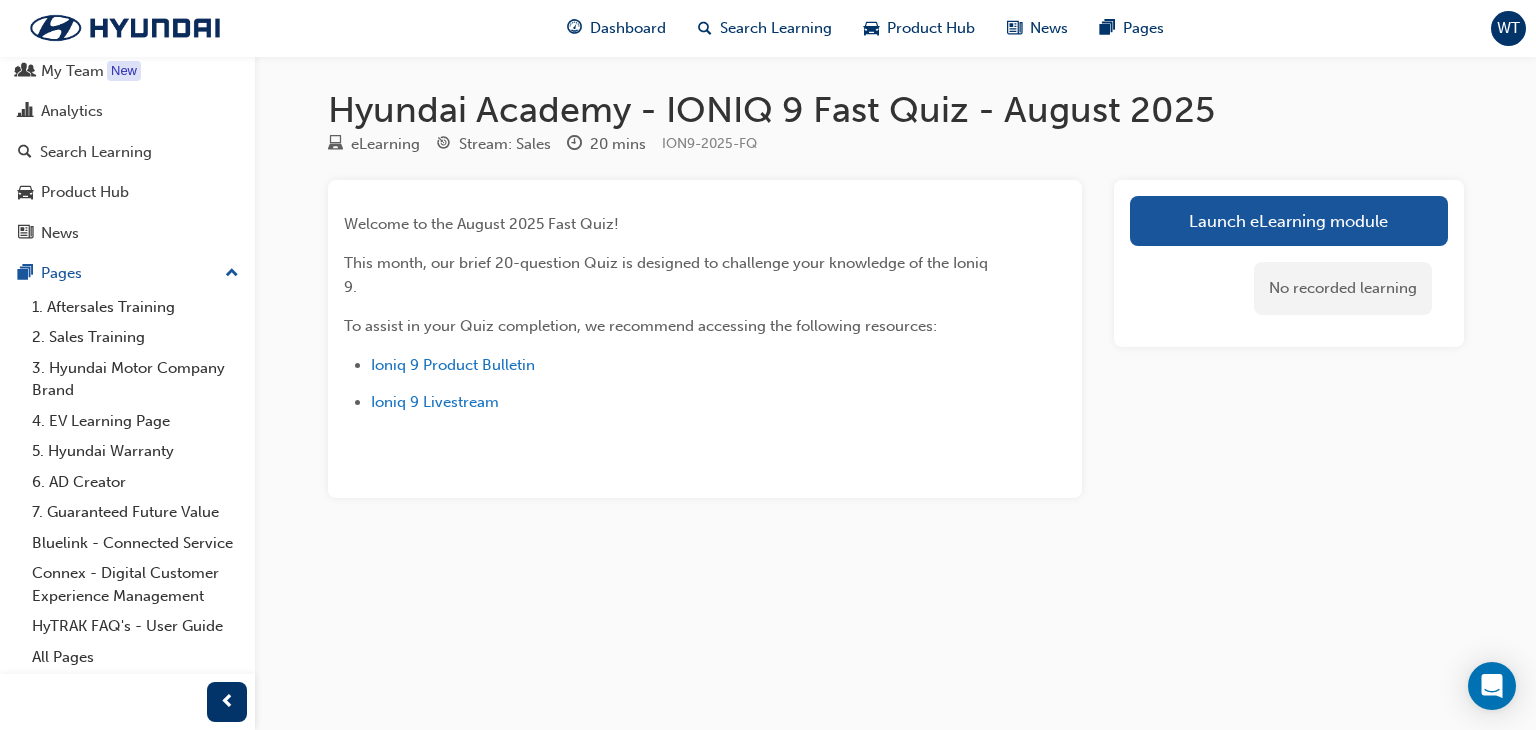 scroll, scrollTop: 80, scrollLeft: 0, axis: vertical 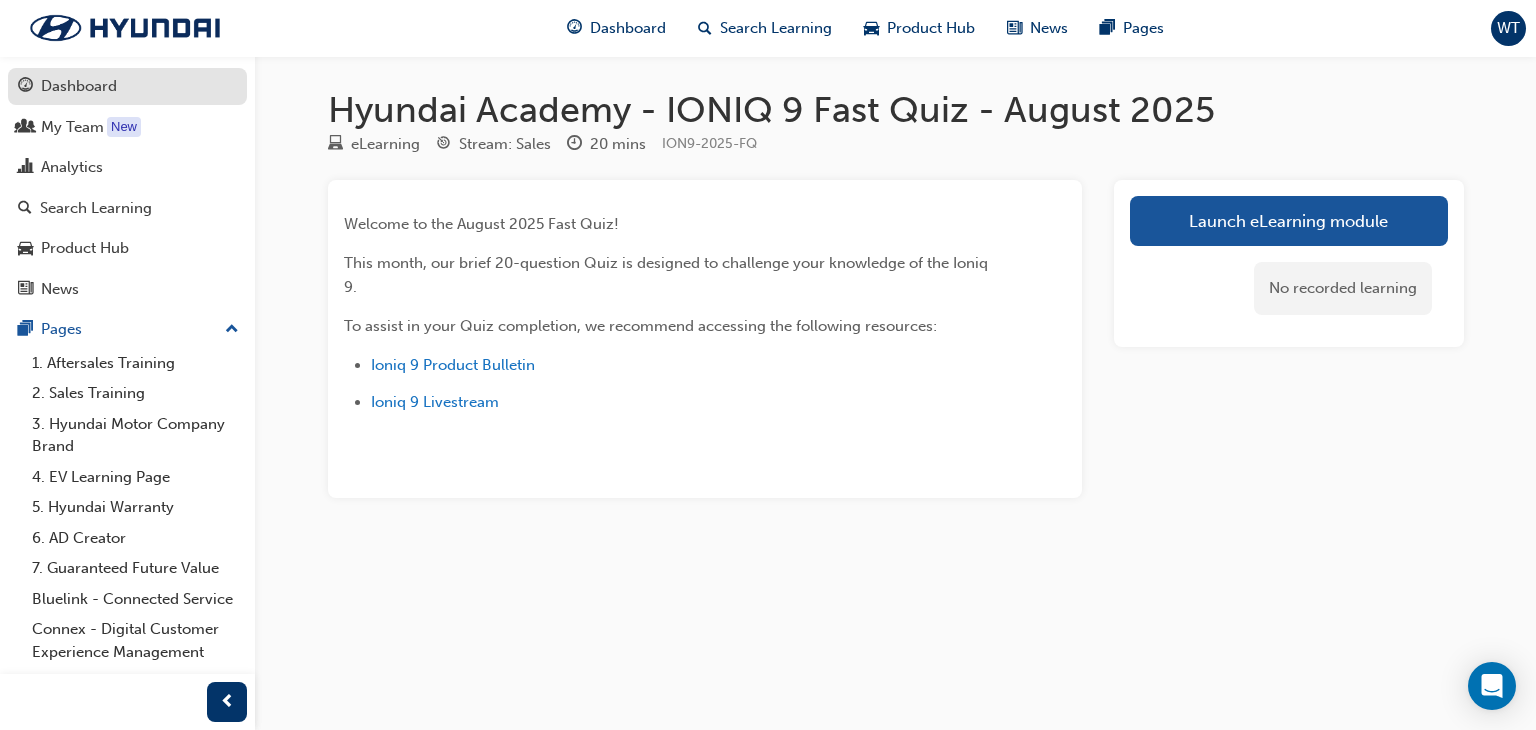 click on "Dashboard" at bounding box center [79, 86] 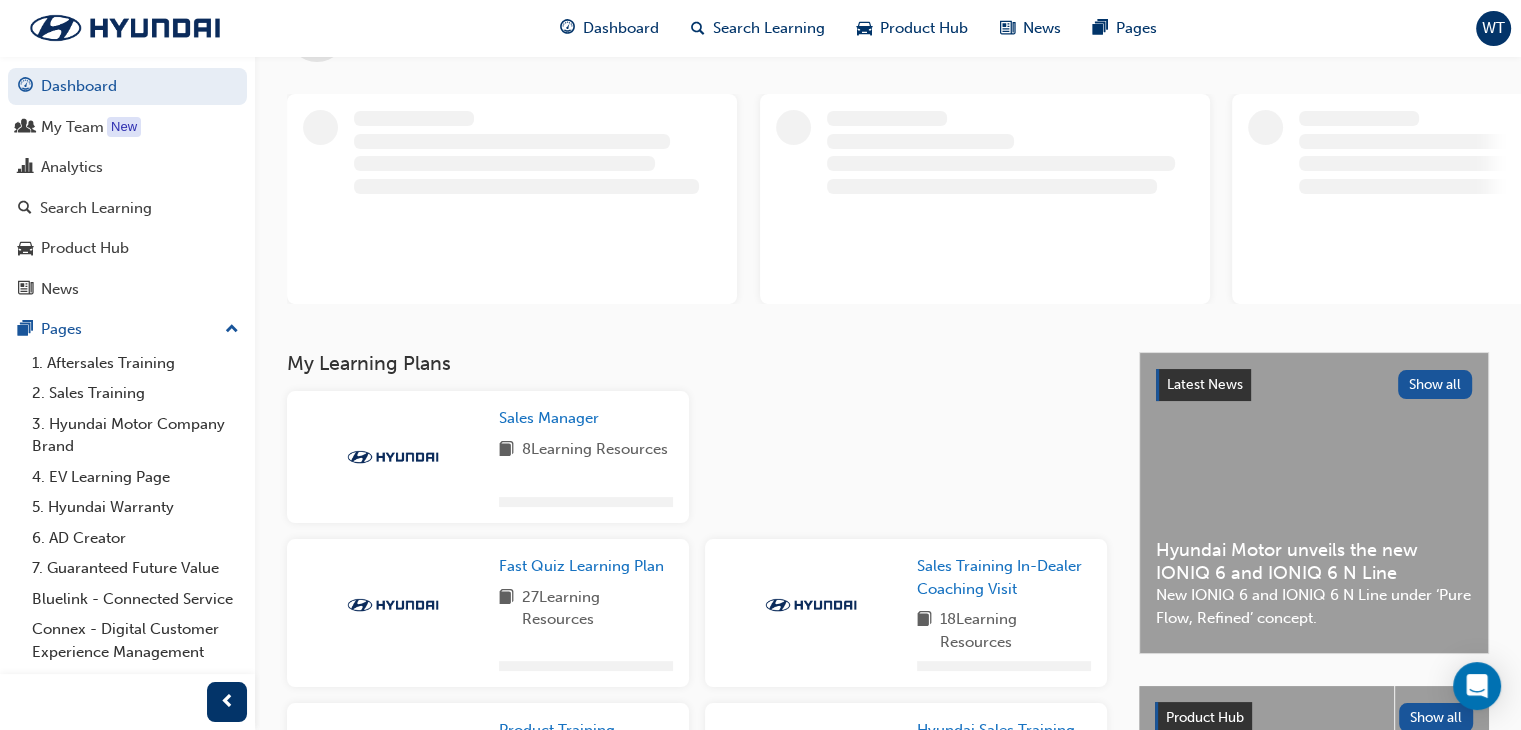 scroll, scrollTop: 200, scrollLeft: 0, axis: vertical 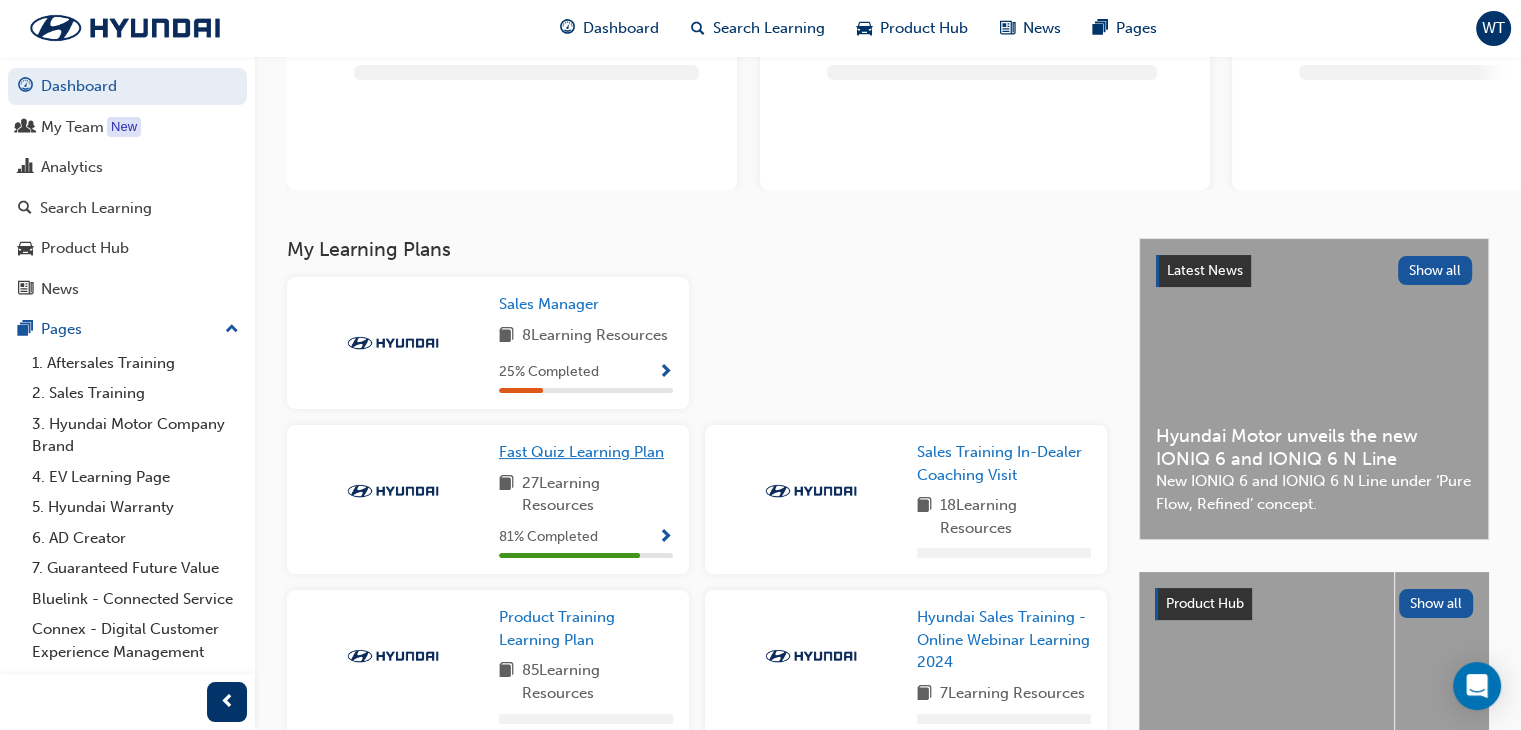 click on "Fast Quiz Learning Plan" at bounding box center [581, 452] 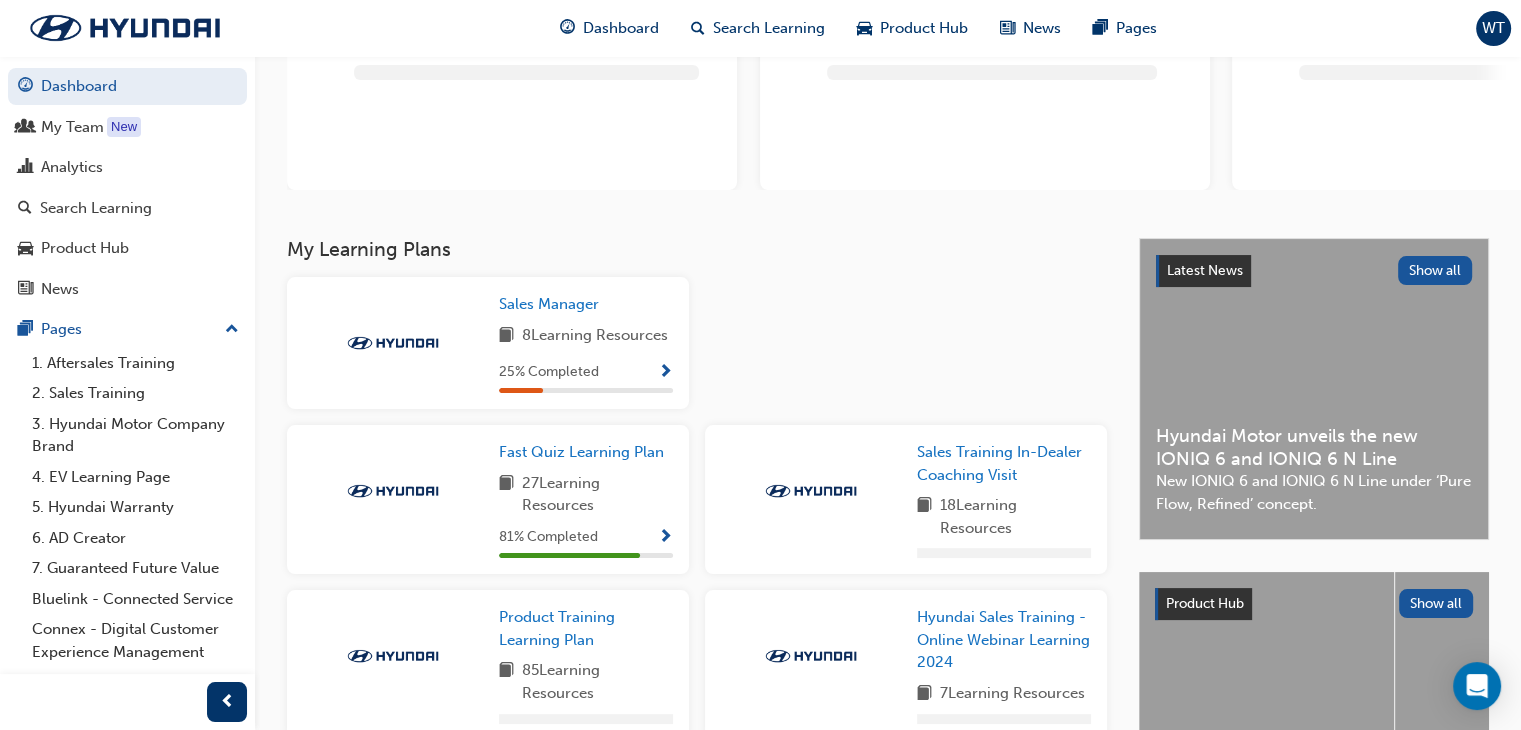 scroll, scrollTop: 0, scrollLeft: 0, axis: both 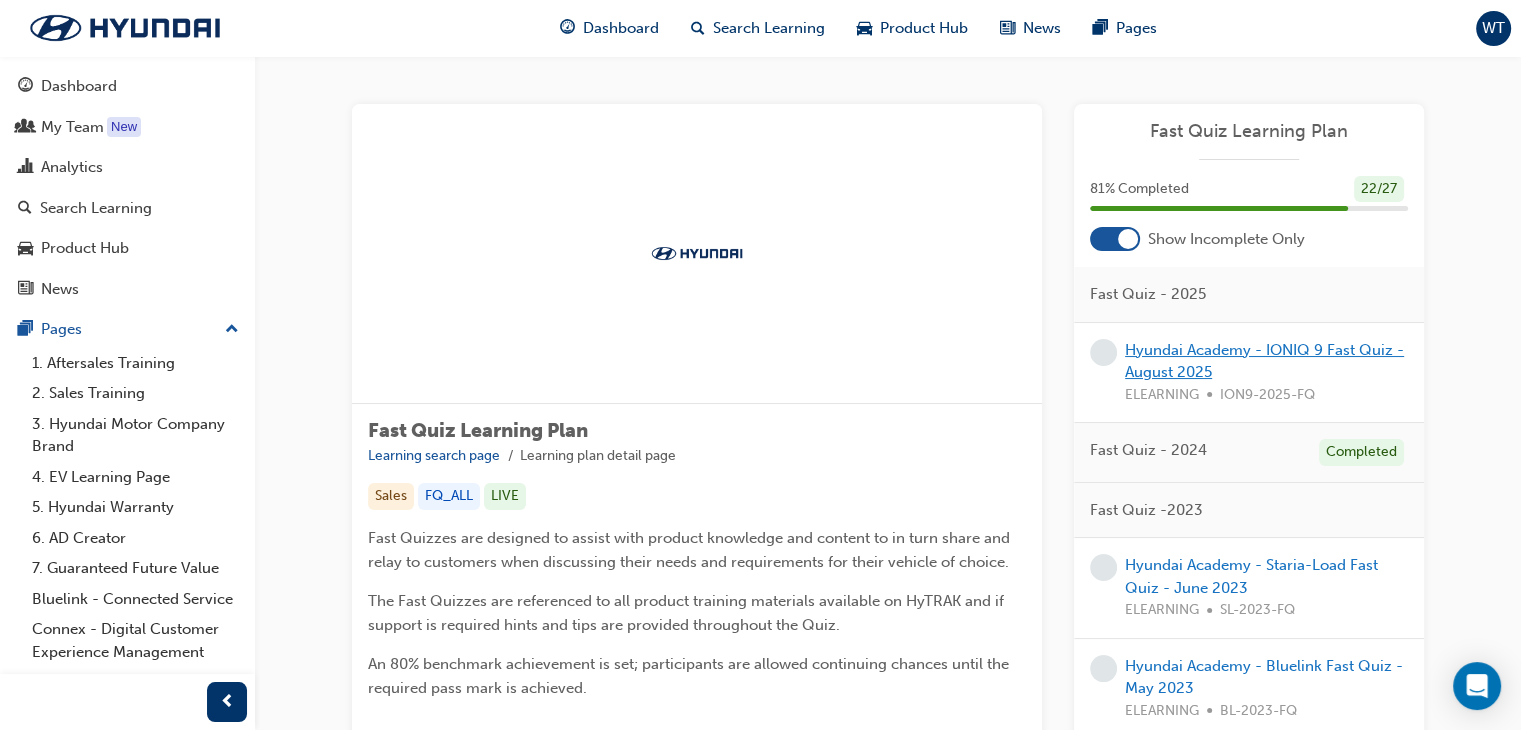 click on "Hyundai Academy - IONIQ 9 Fast Quiz - August 2025" at bounding box center (1264, 361) 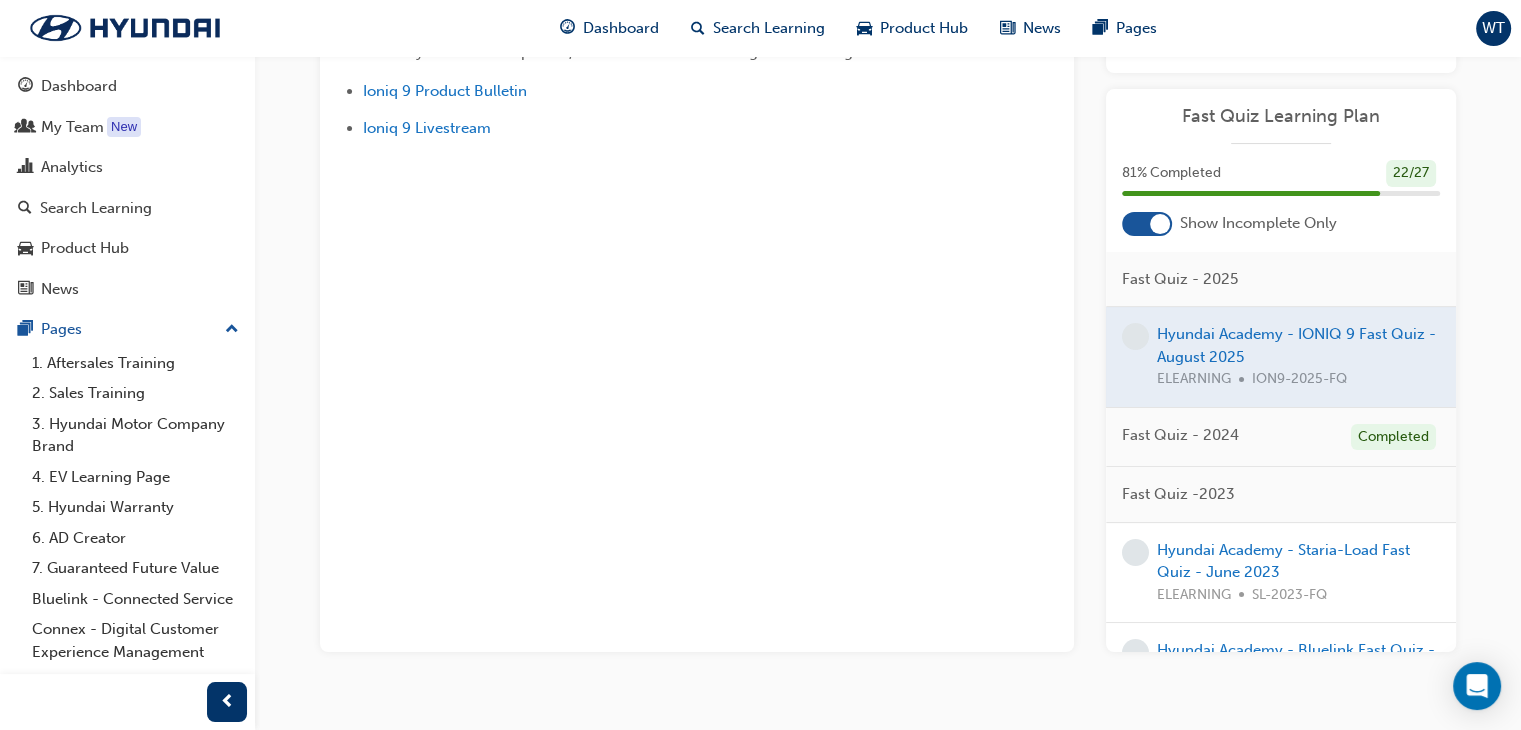 scroll, scrollTop: 309, scrollLeft: 0, axis: vertical 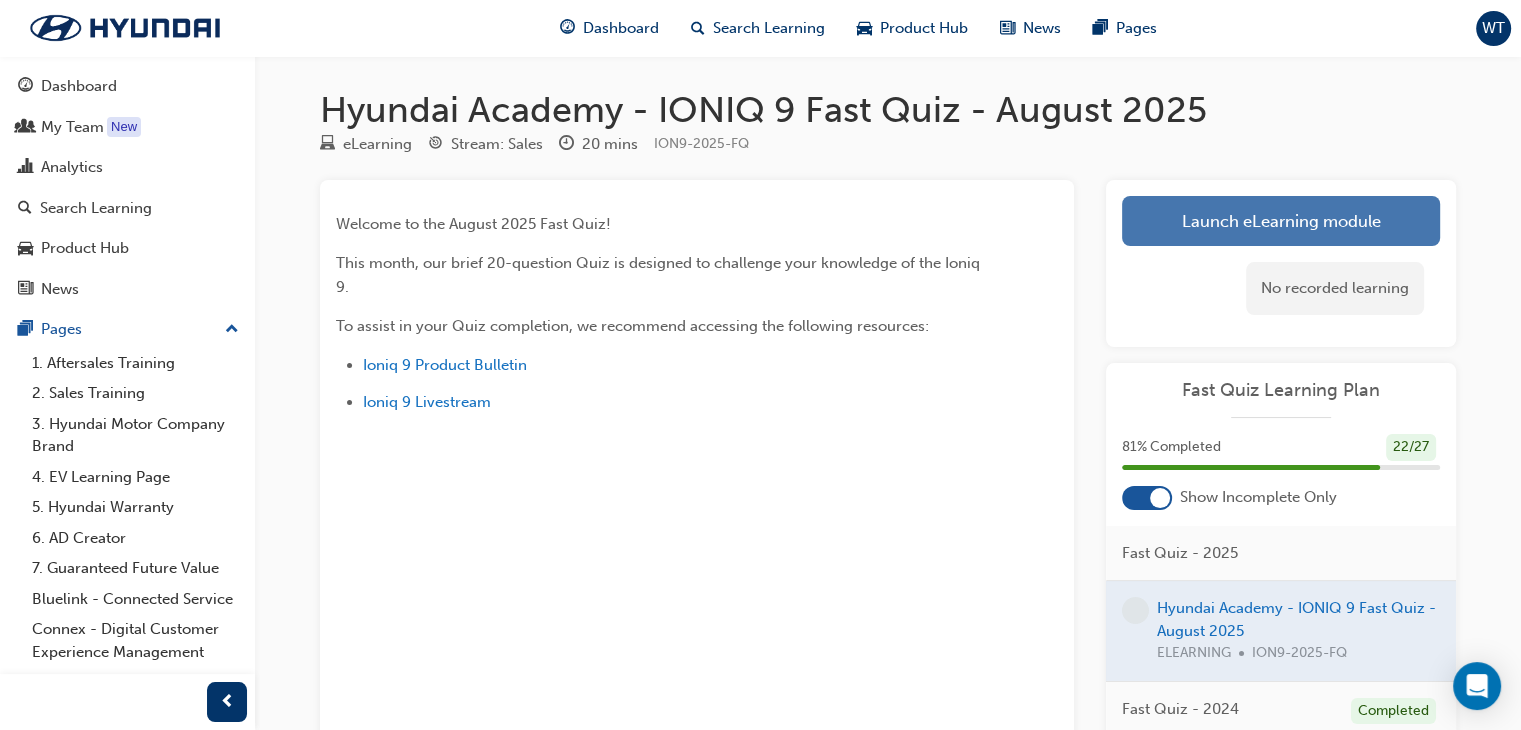 click on "Launch eLearning module" at bounding box center (1281, 221) 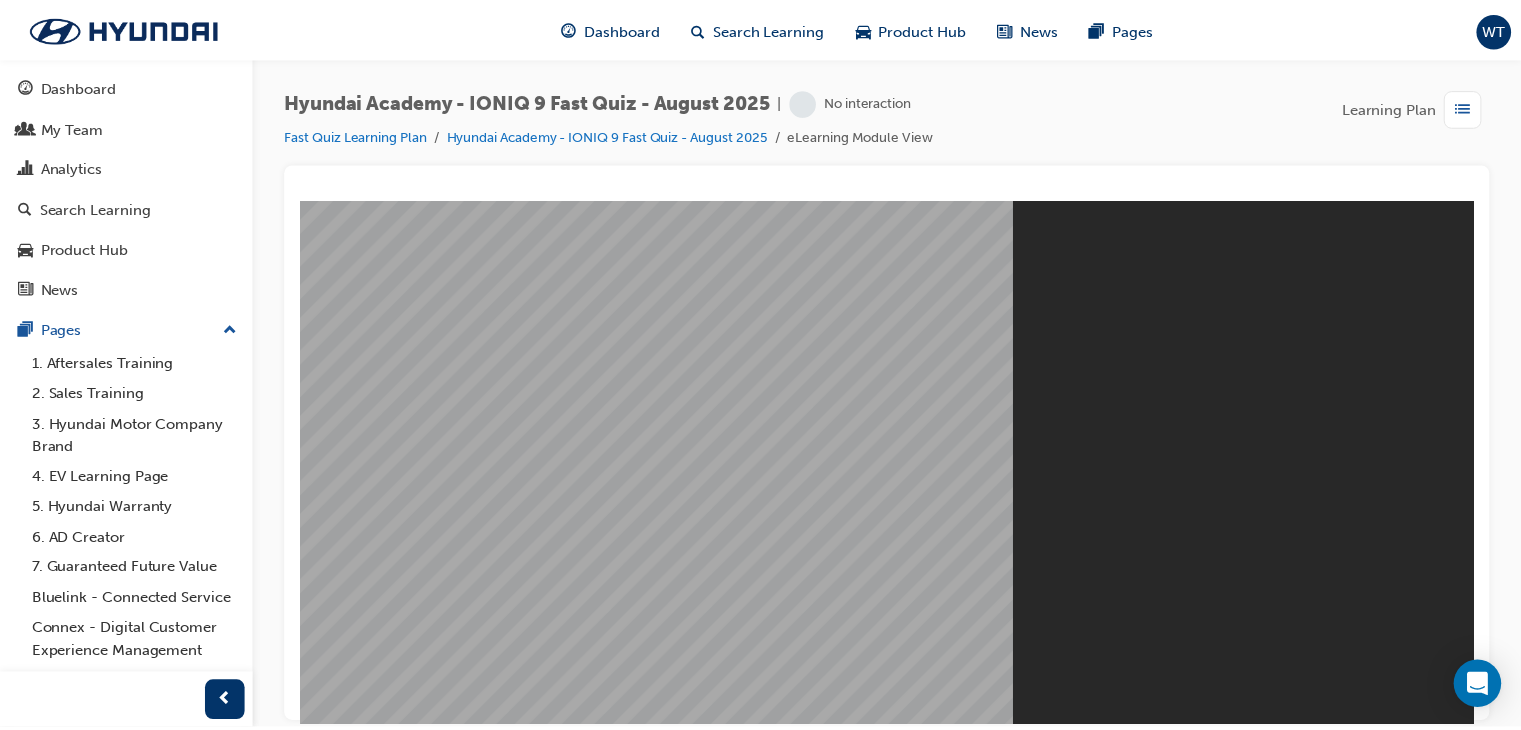 scroll, scrollTop: 0, scrollLeft: 0, axis: both 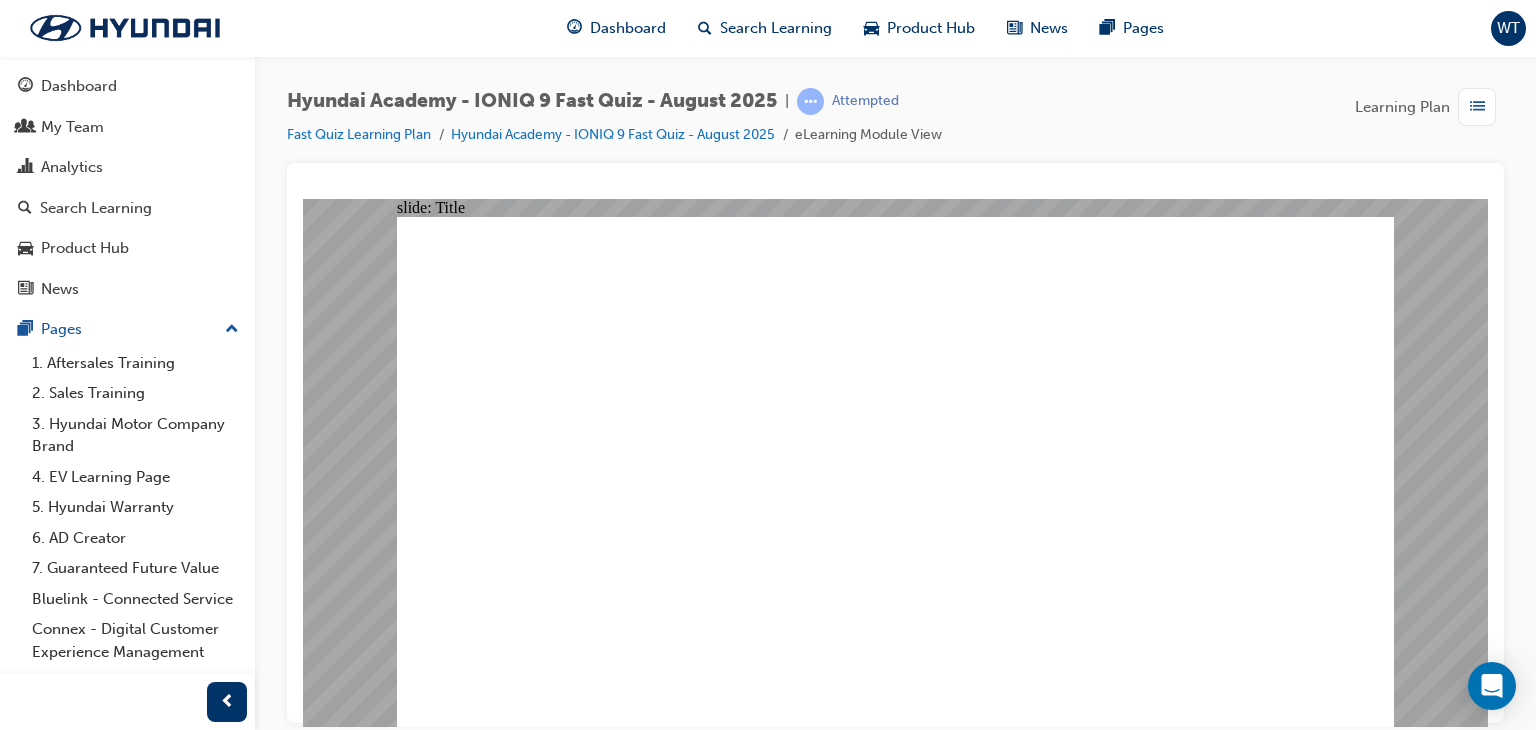 click 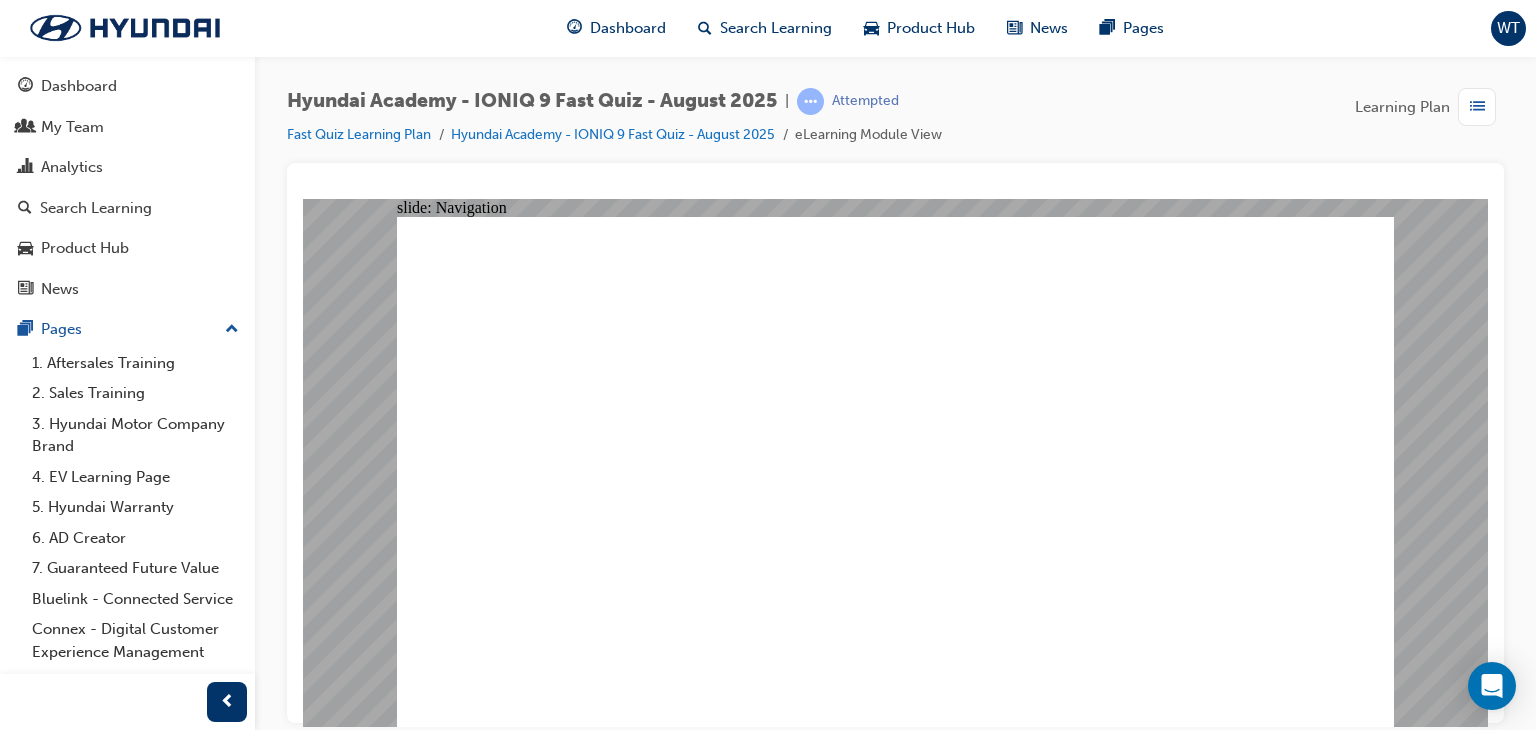 click 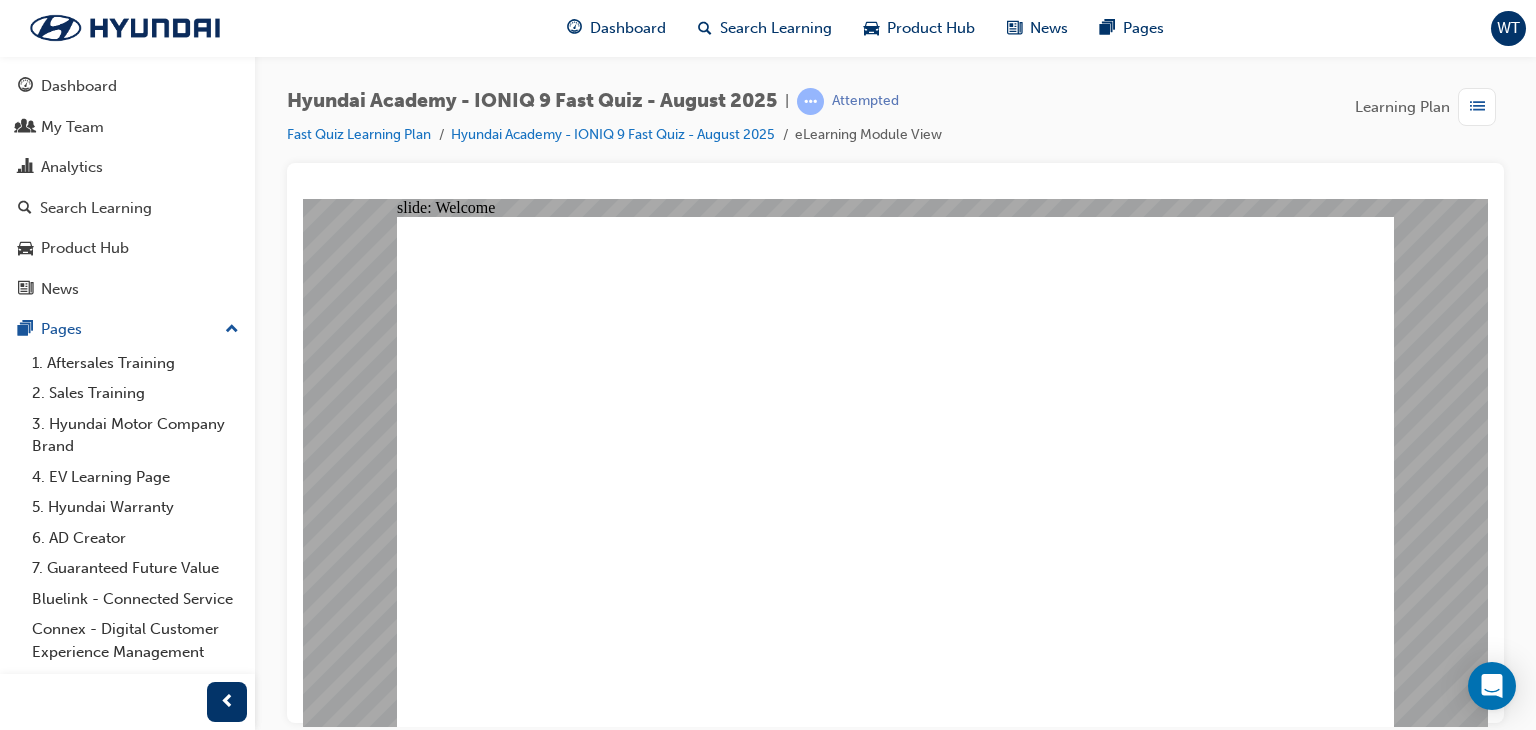 click 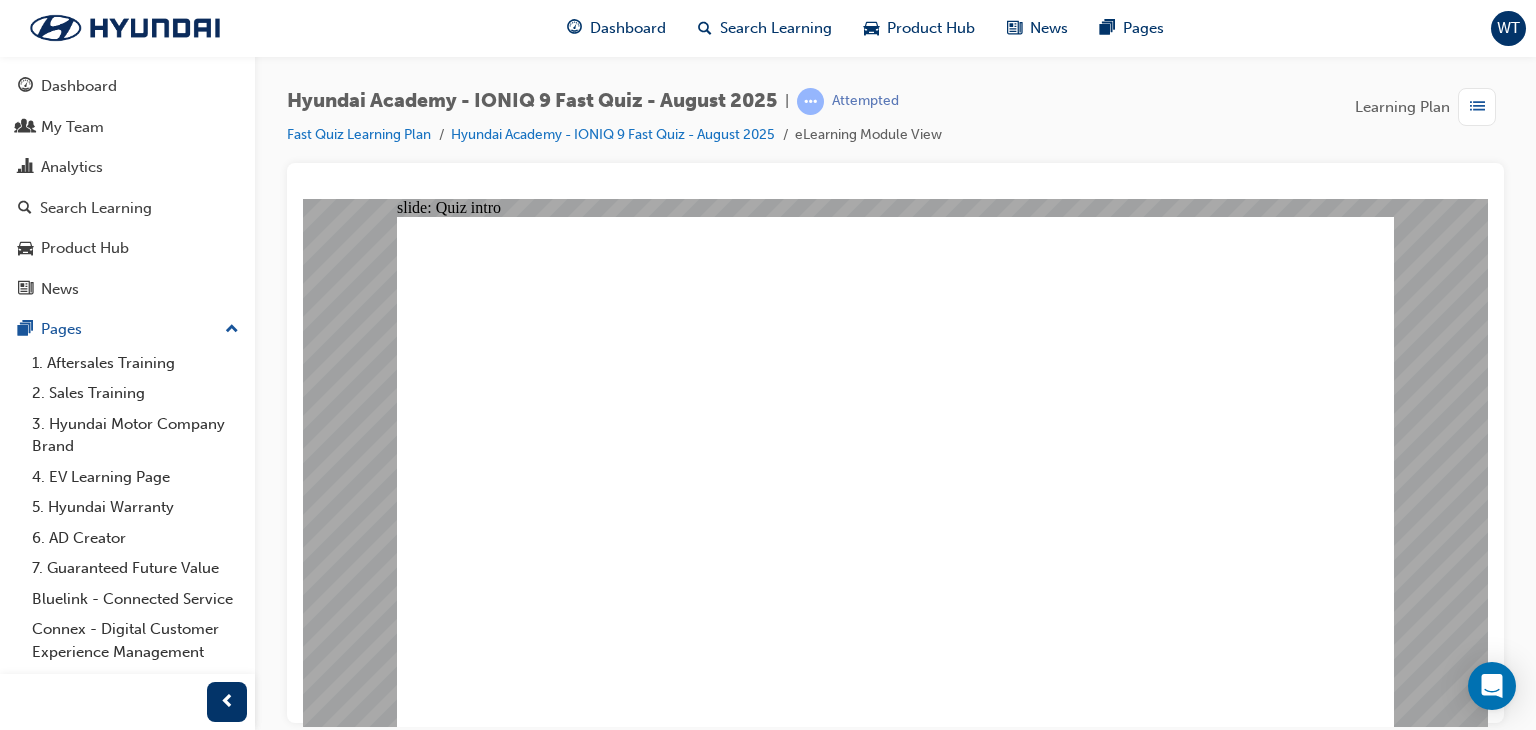 click 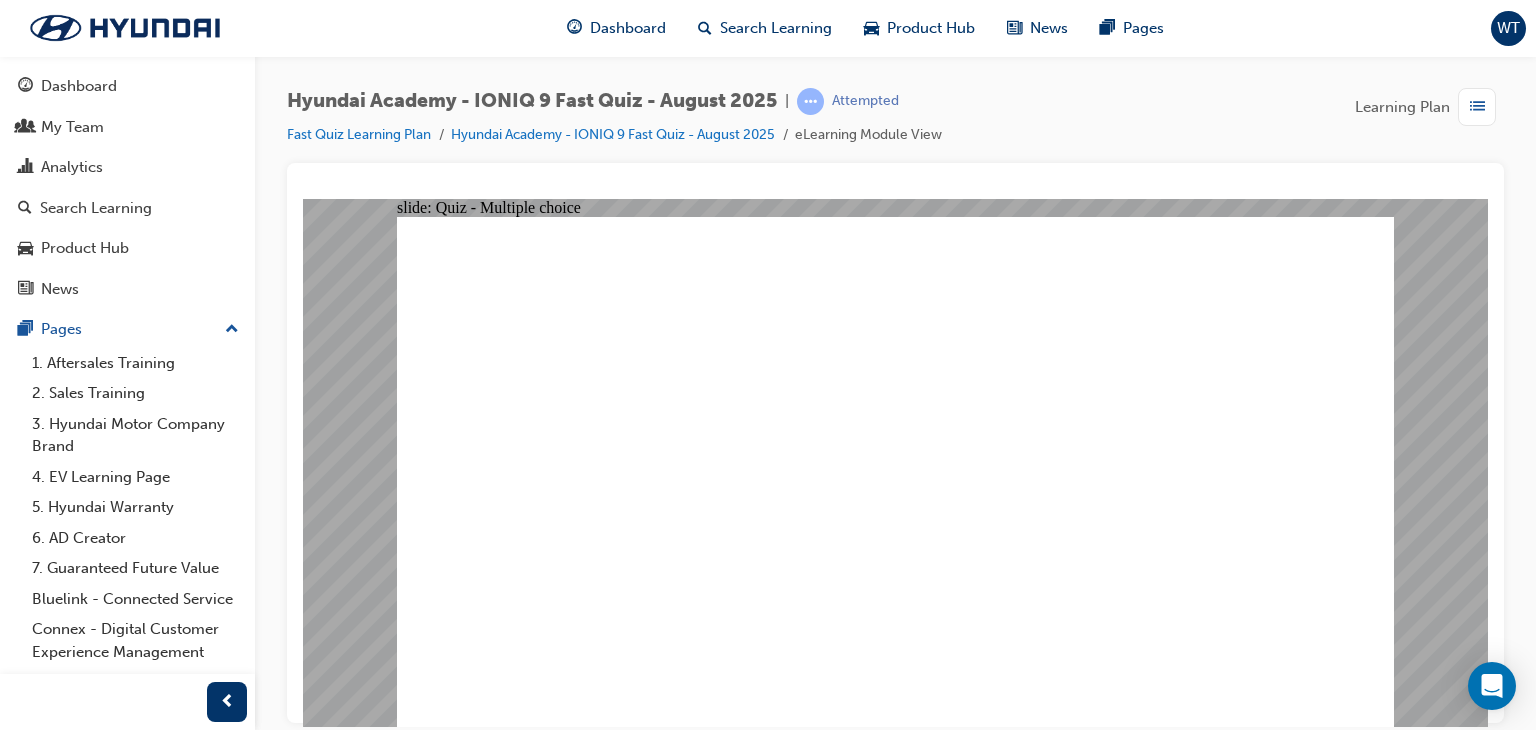 click 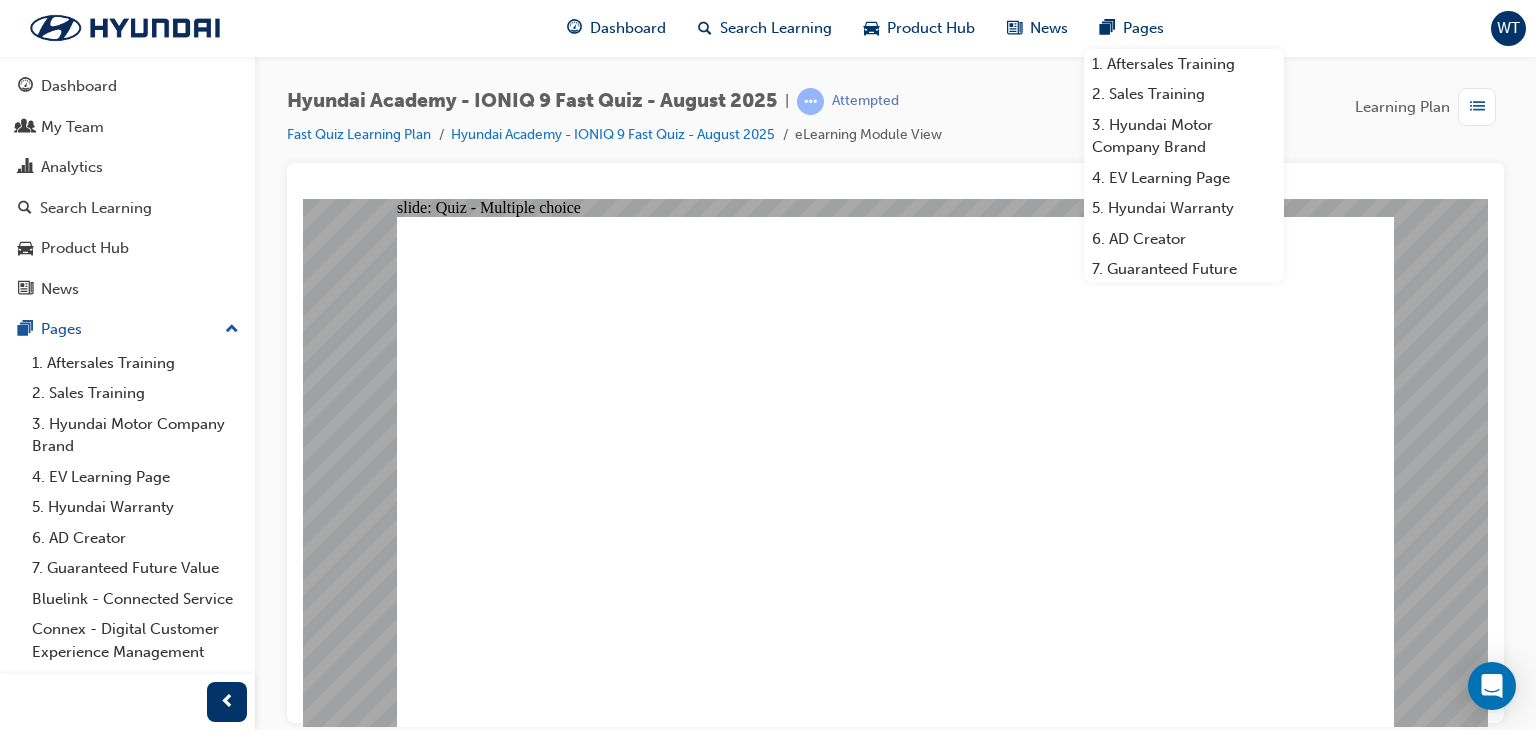 click 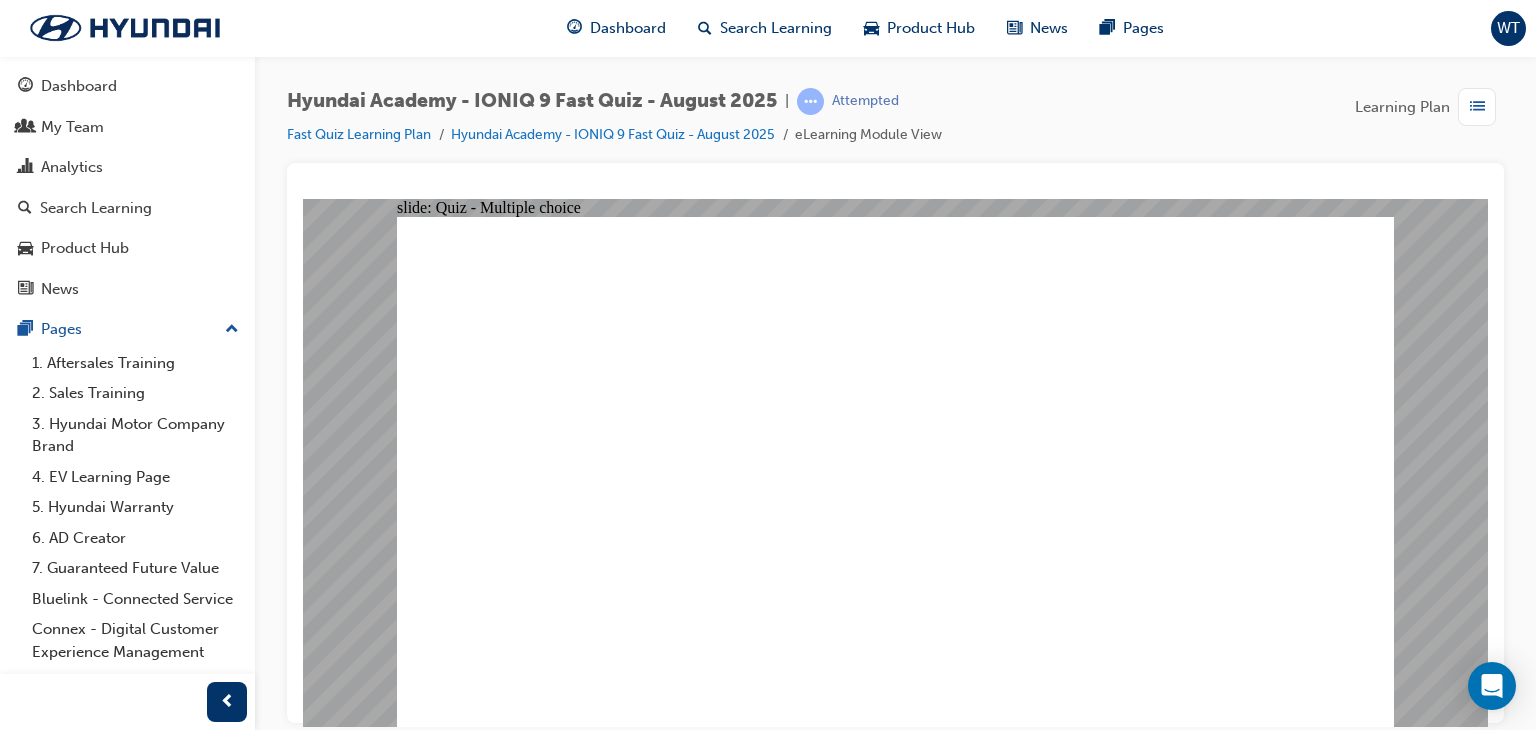 click 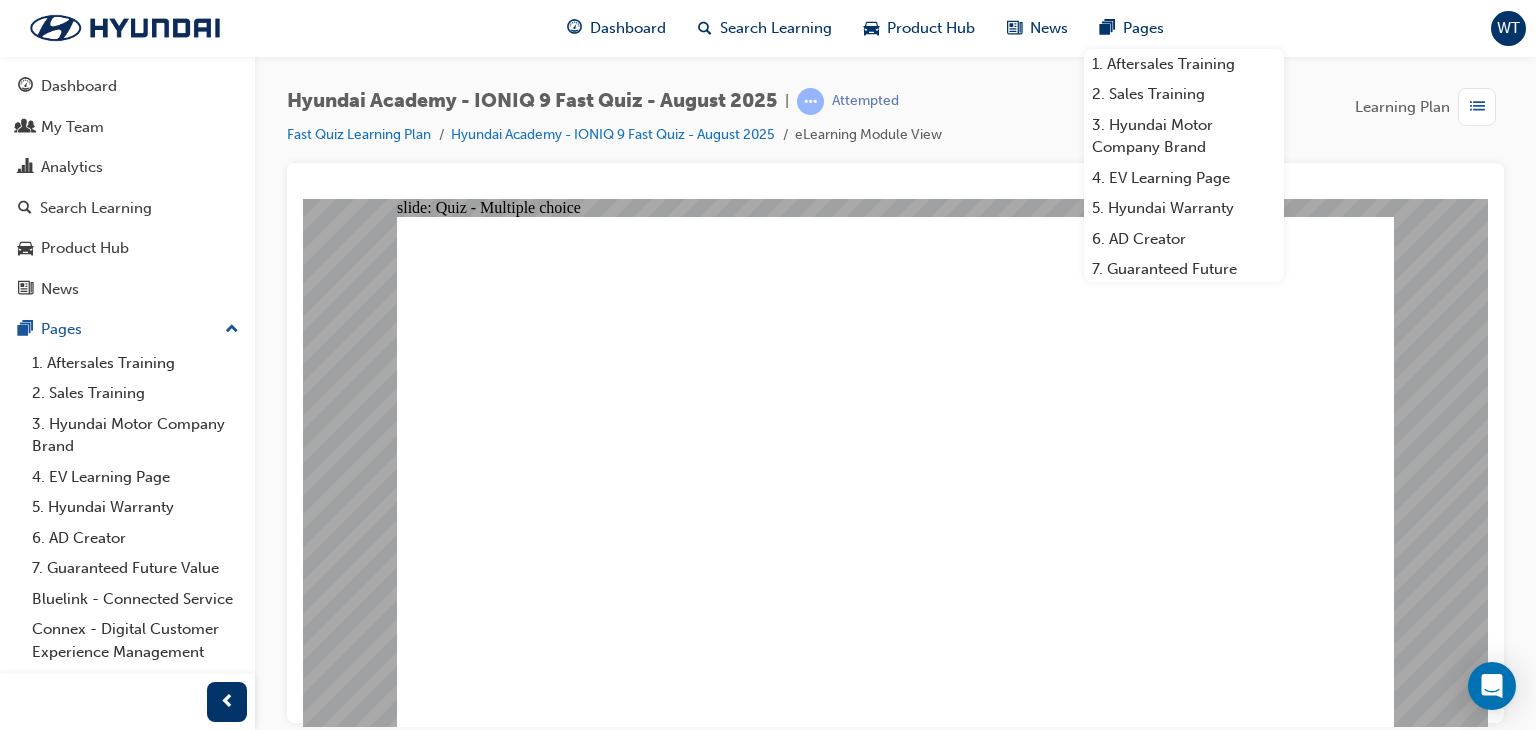 click 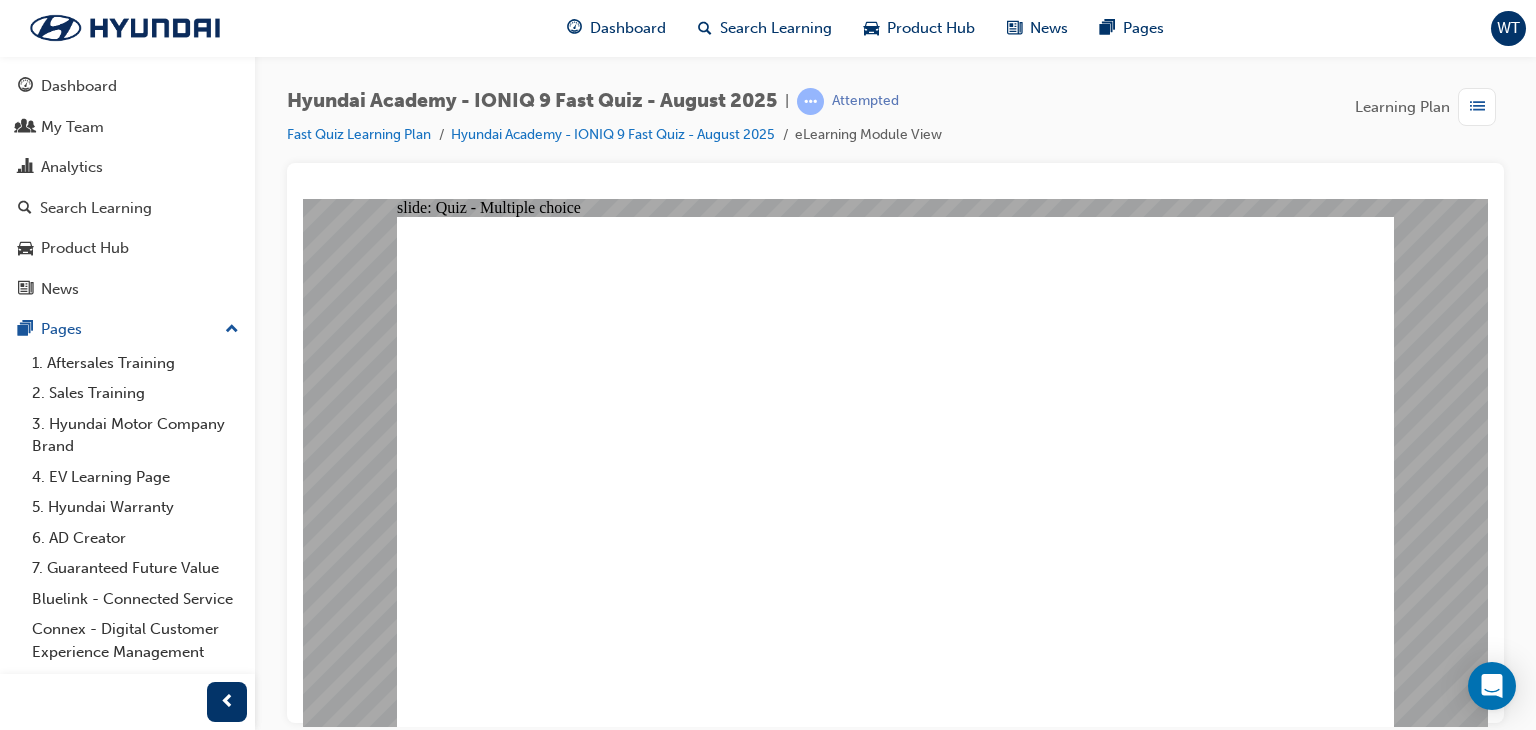 click 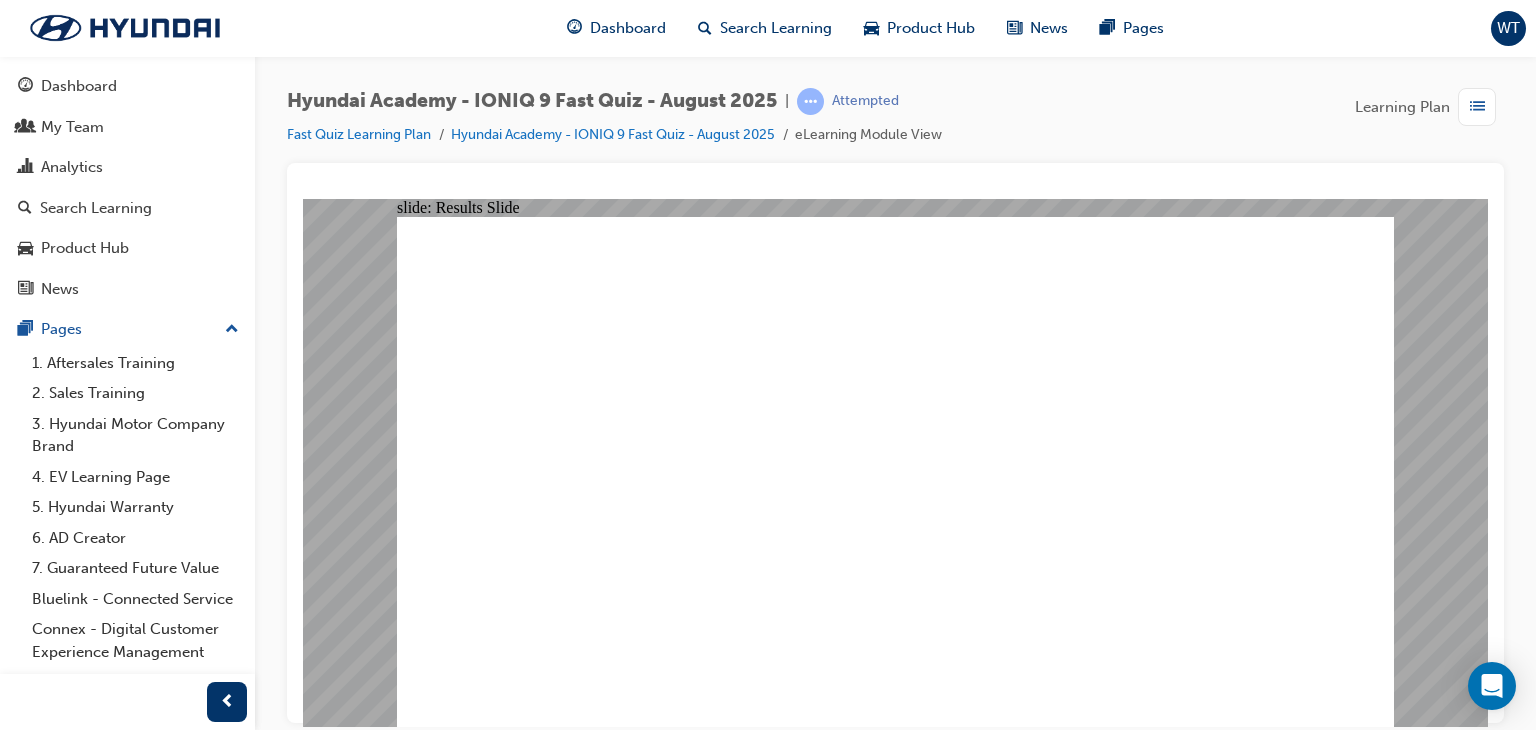 click 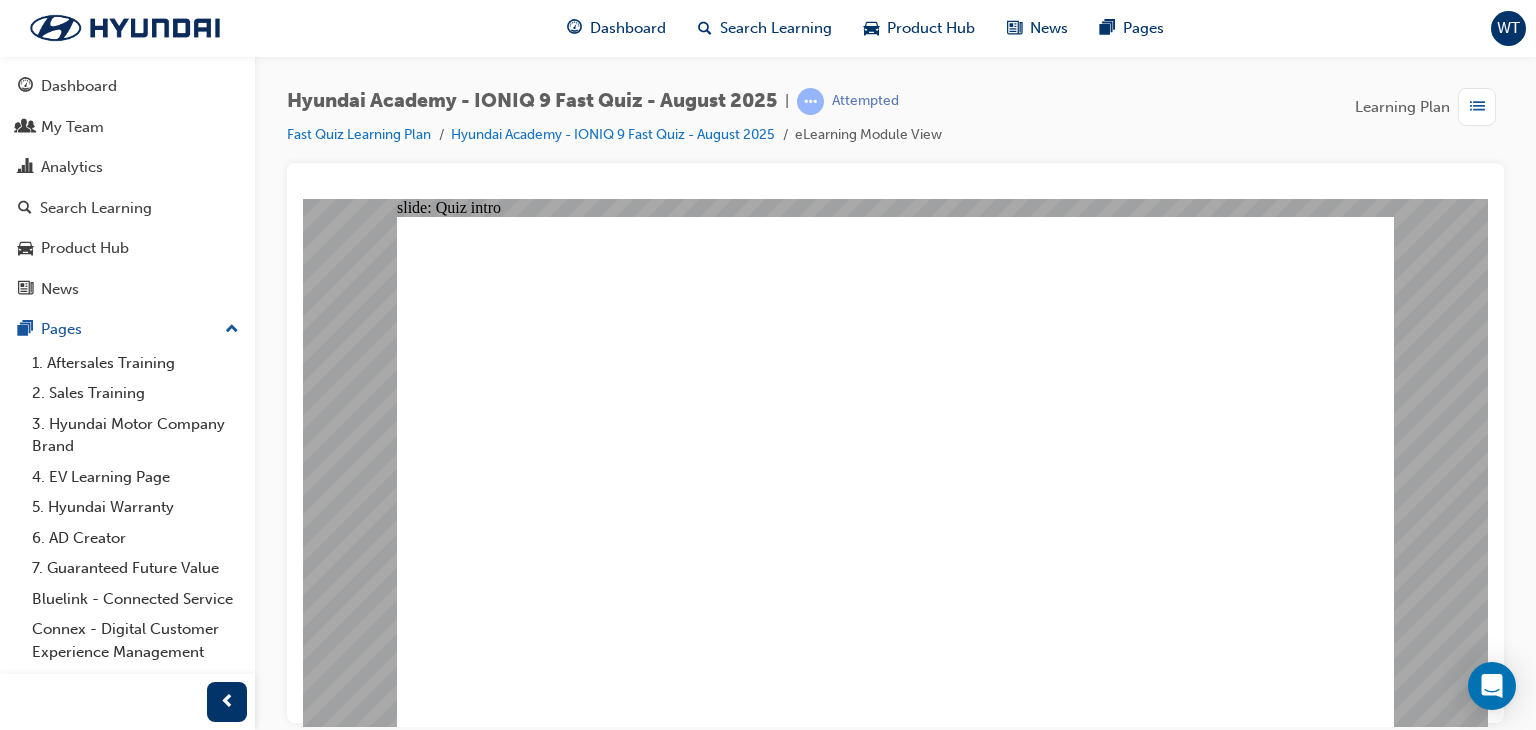 click 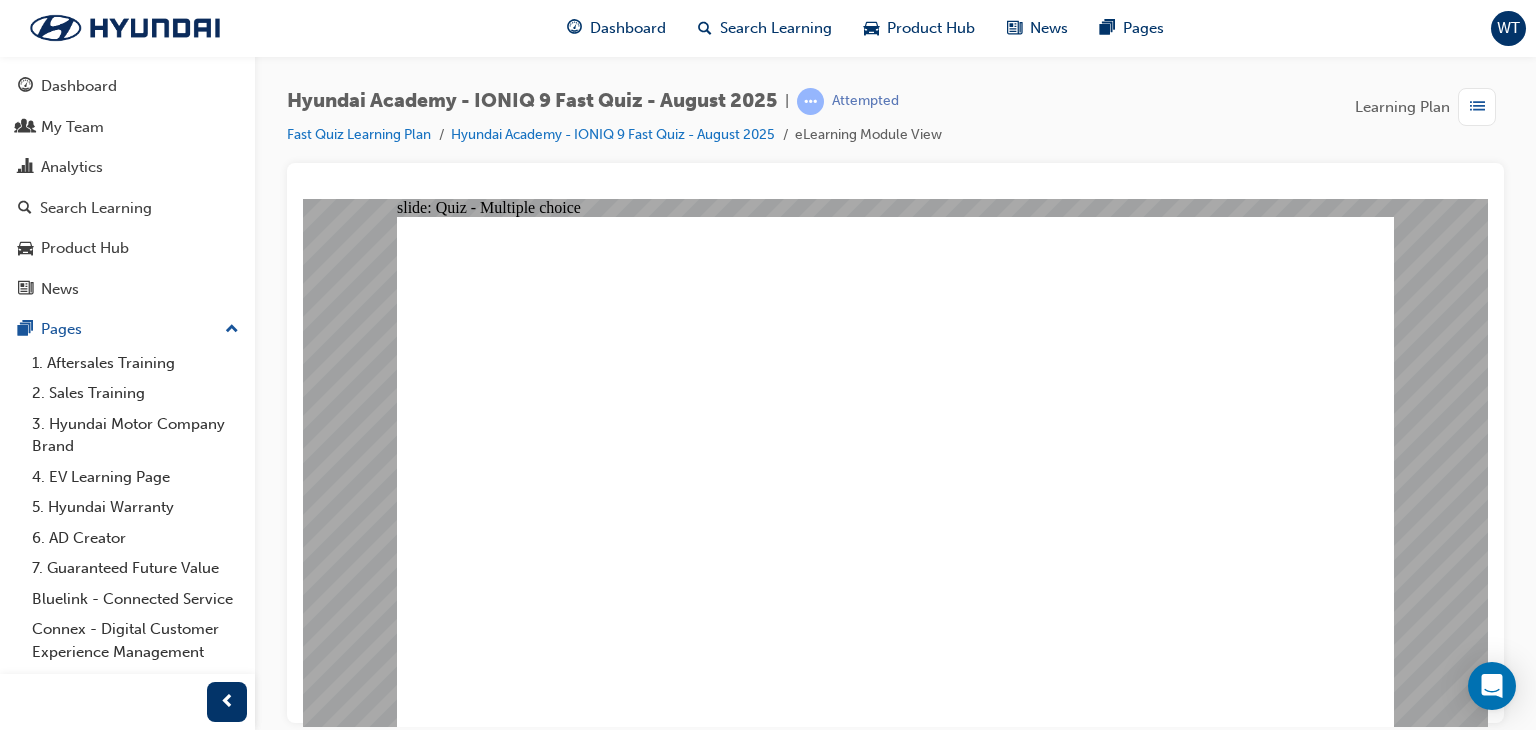 click 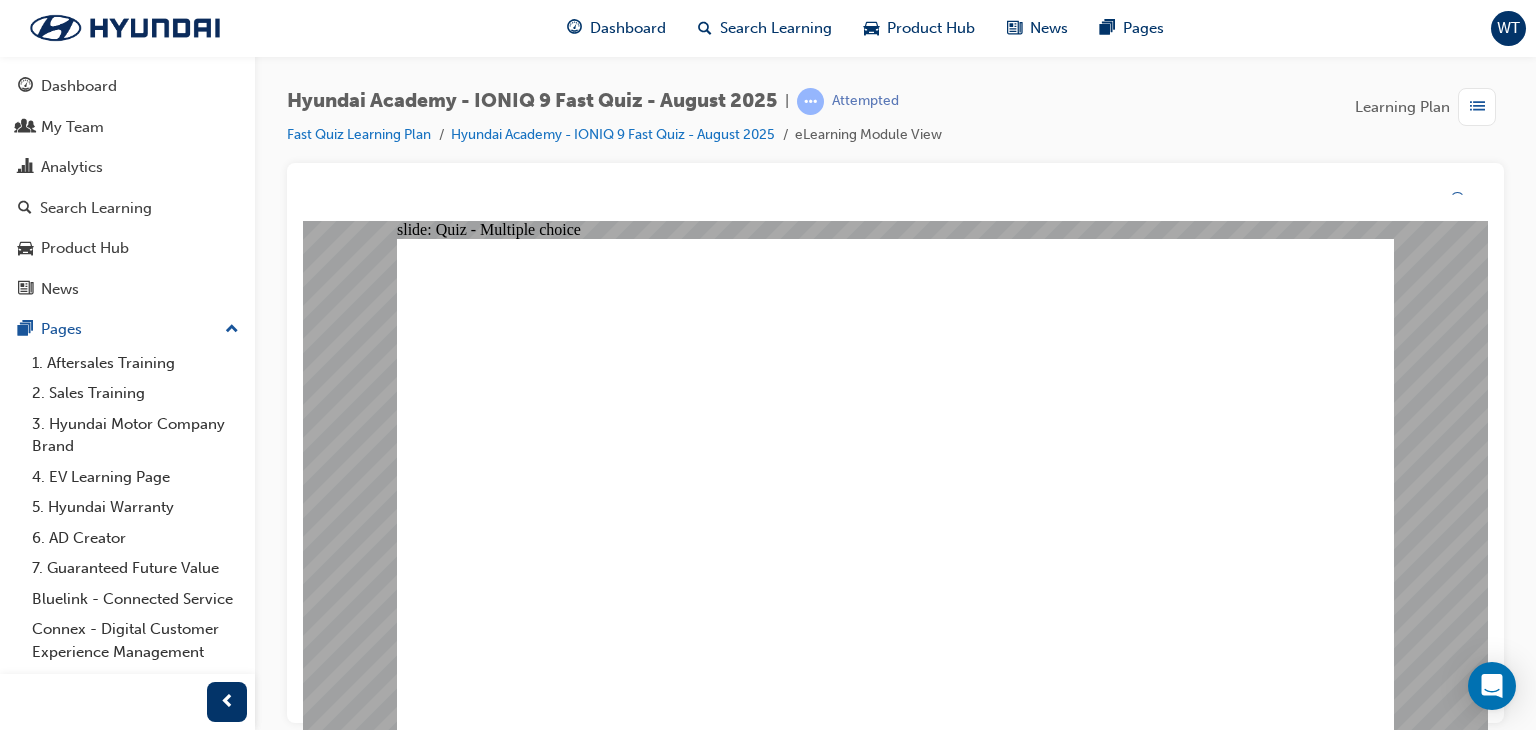 click on "That's right! You selected the correct response. Close" at bounding box center [895, 2489] 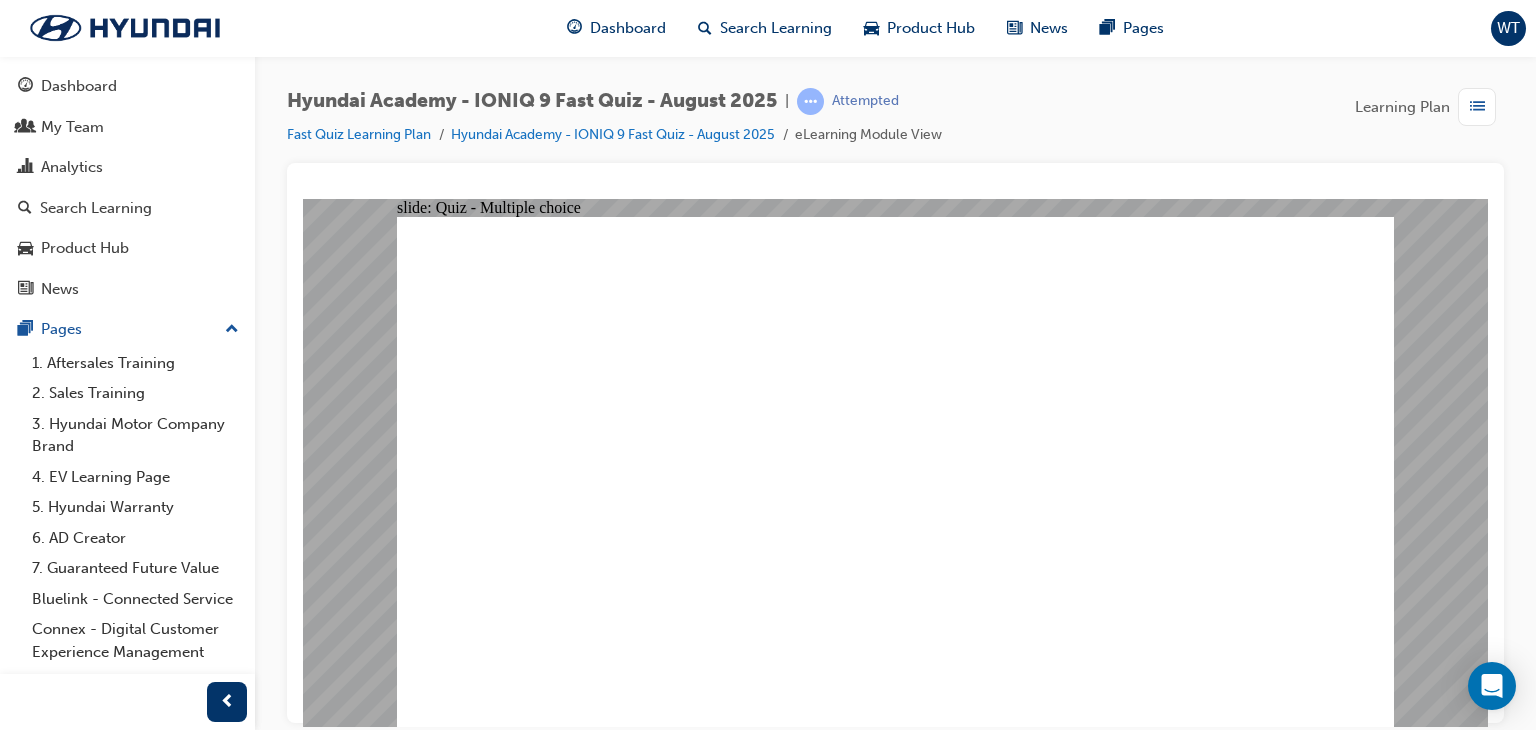 click 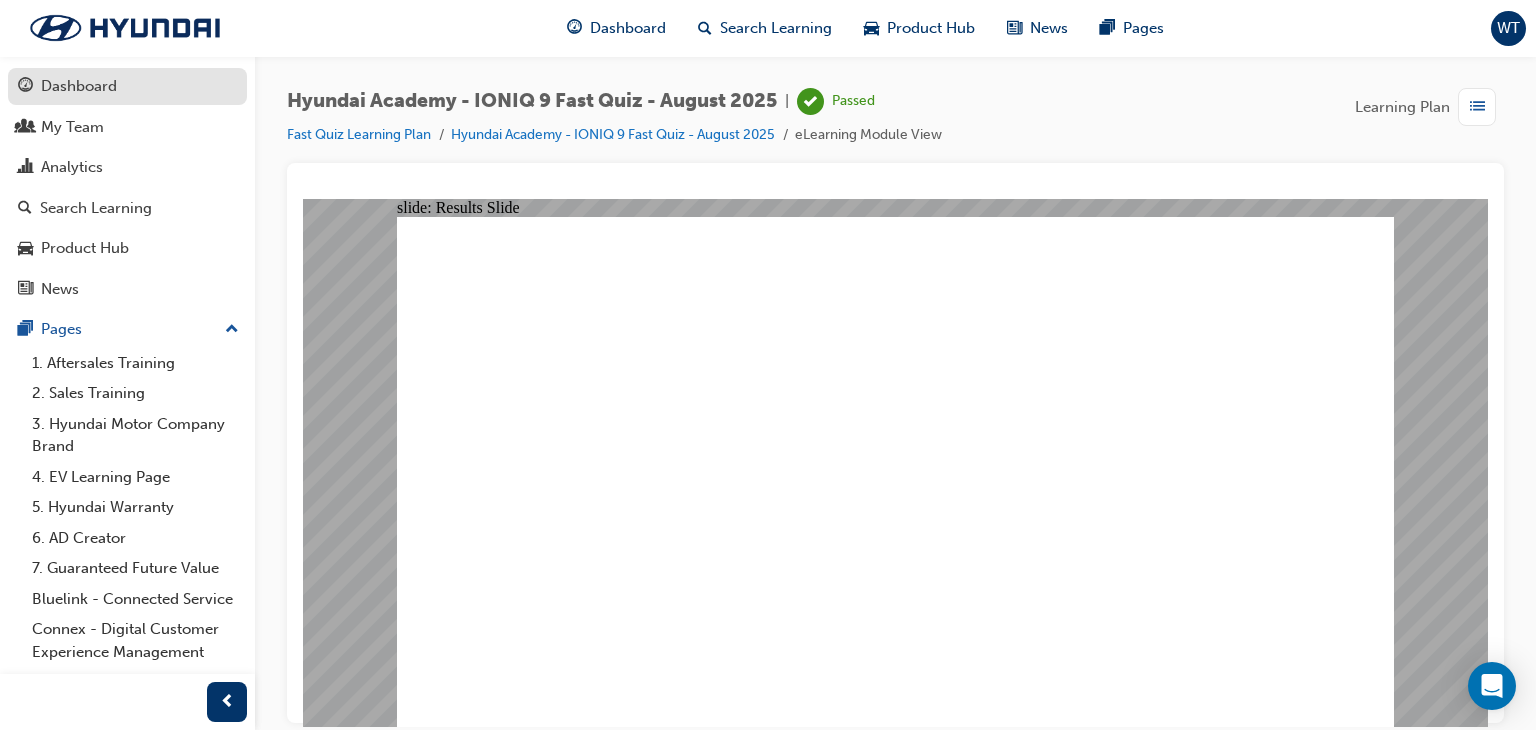 click on "Dashboard" at bounding box center [79, 86] 